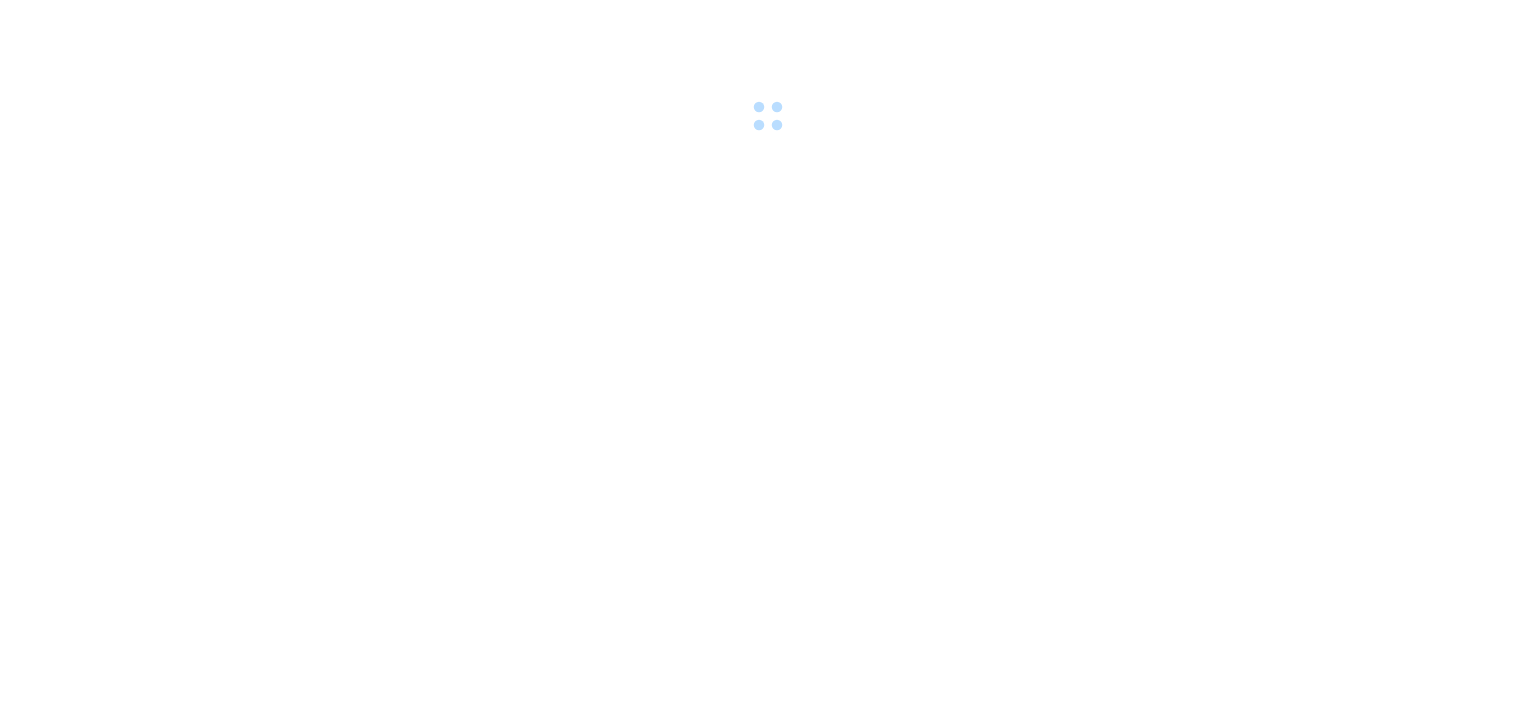 scroll, scrollTop: 0, scrollLeft: 0, axis: both 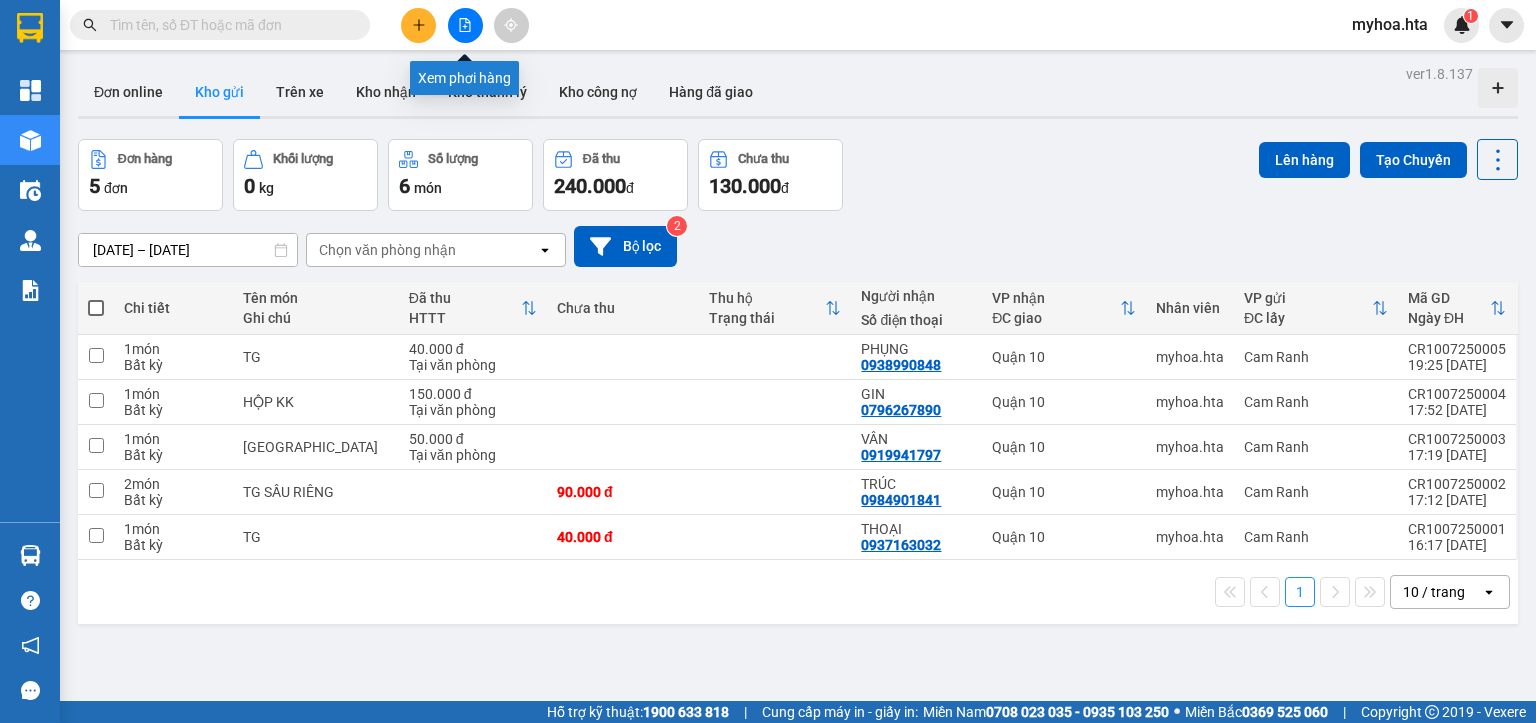 click 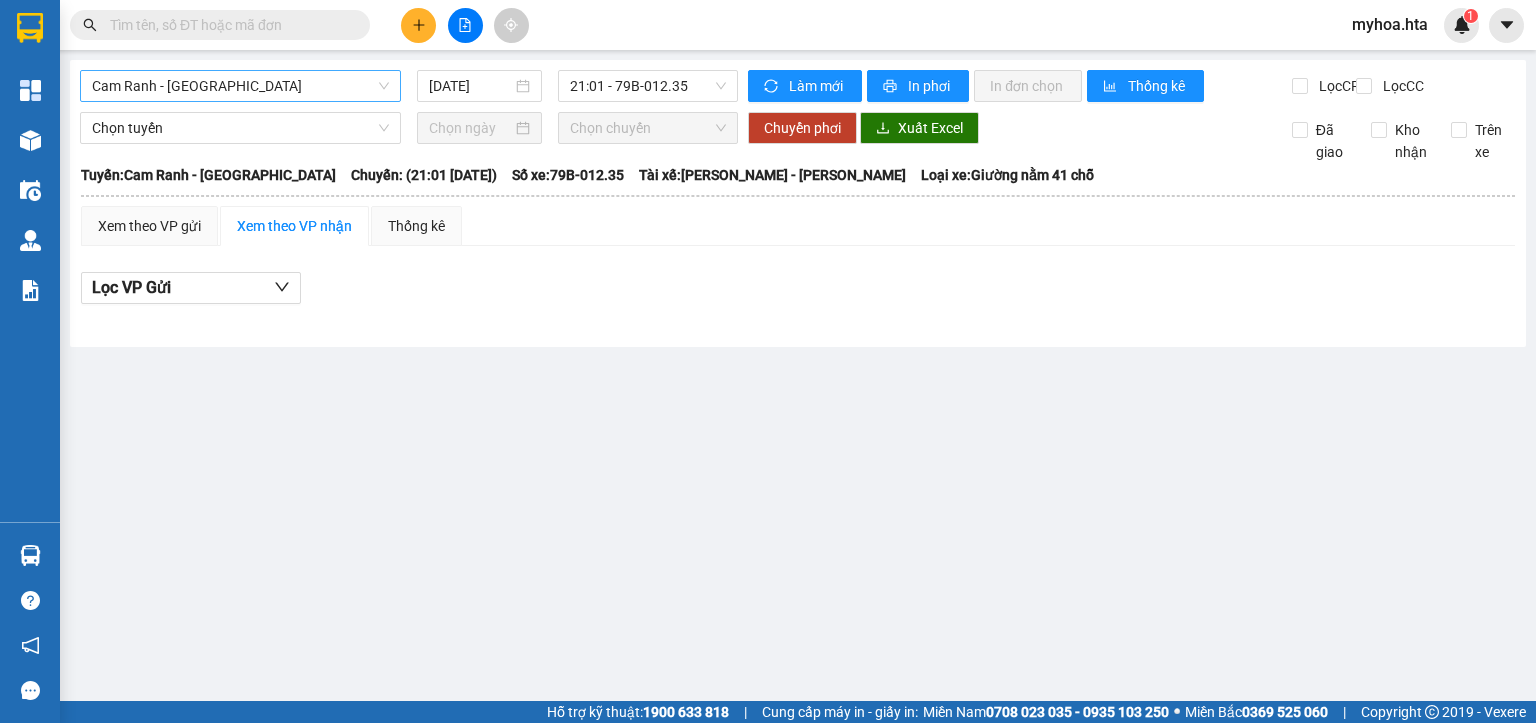 click on "Cam Ranh - [GEOGRAPHIC_DATA]" at bounding box center [240, 86] 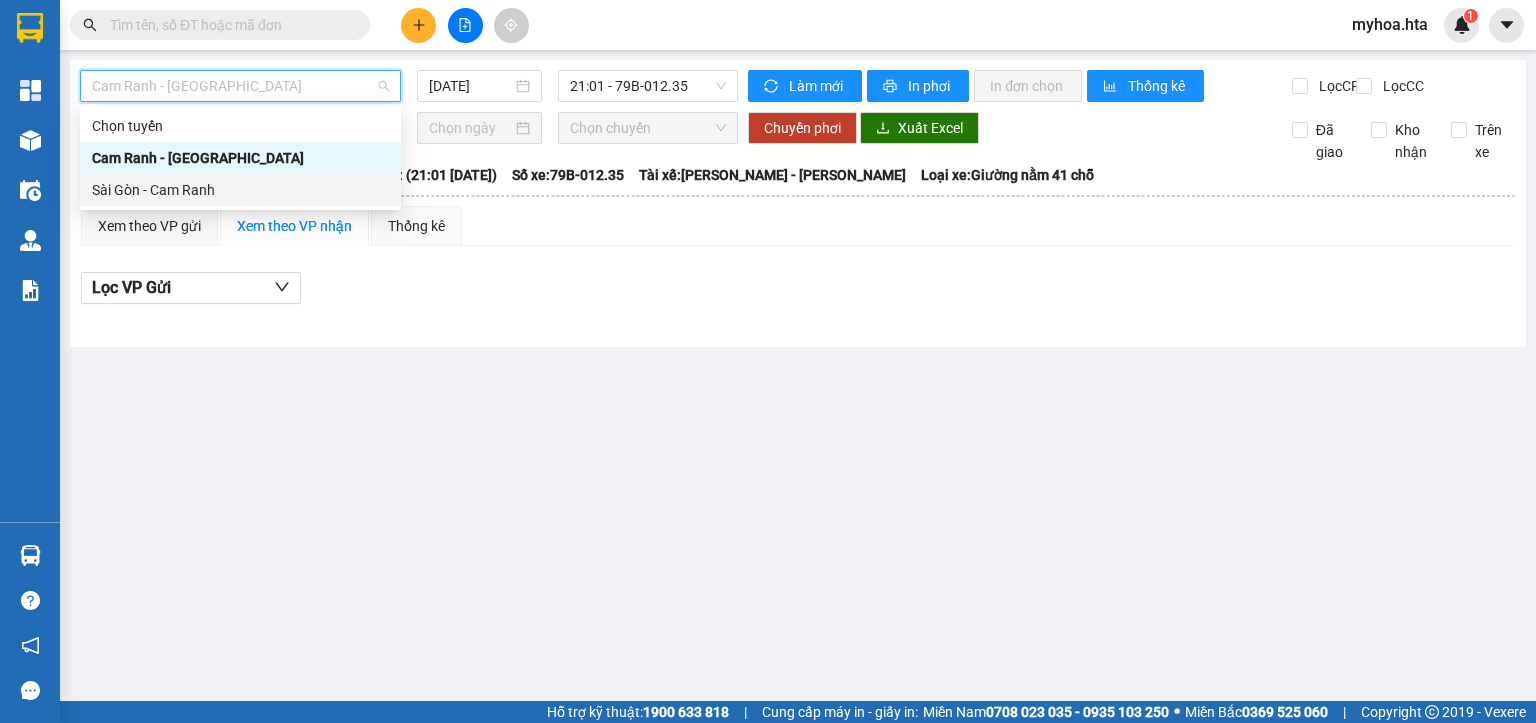 click on "Sài Gòn - Cam Ranh" at bounding box center (240, 190) 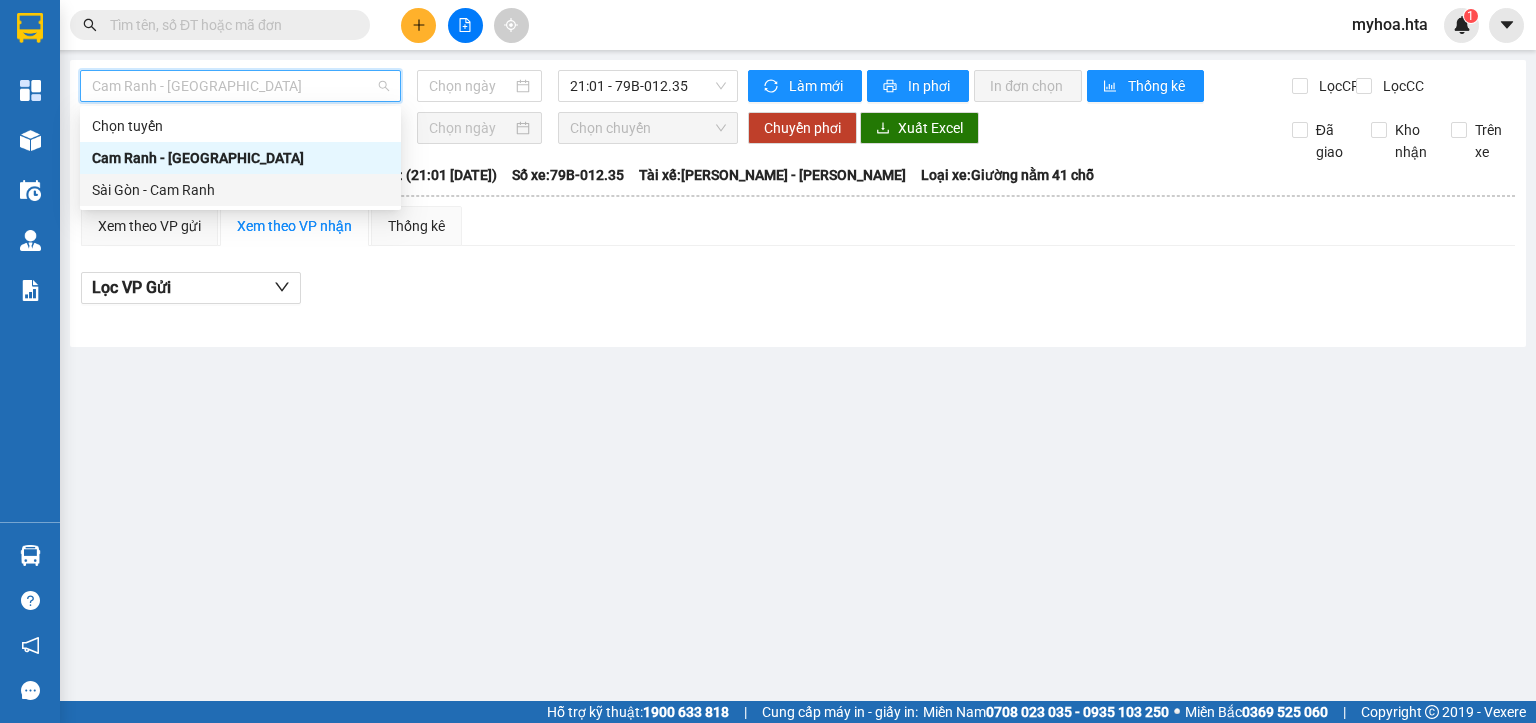 type on "[DATE]" 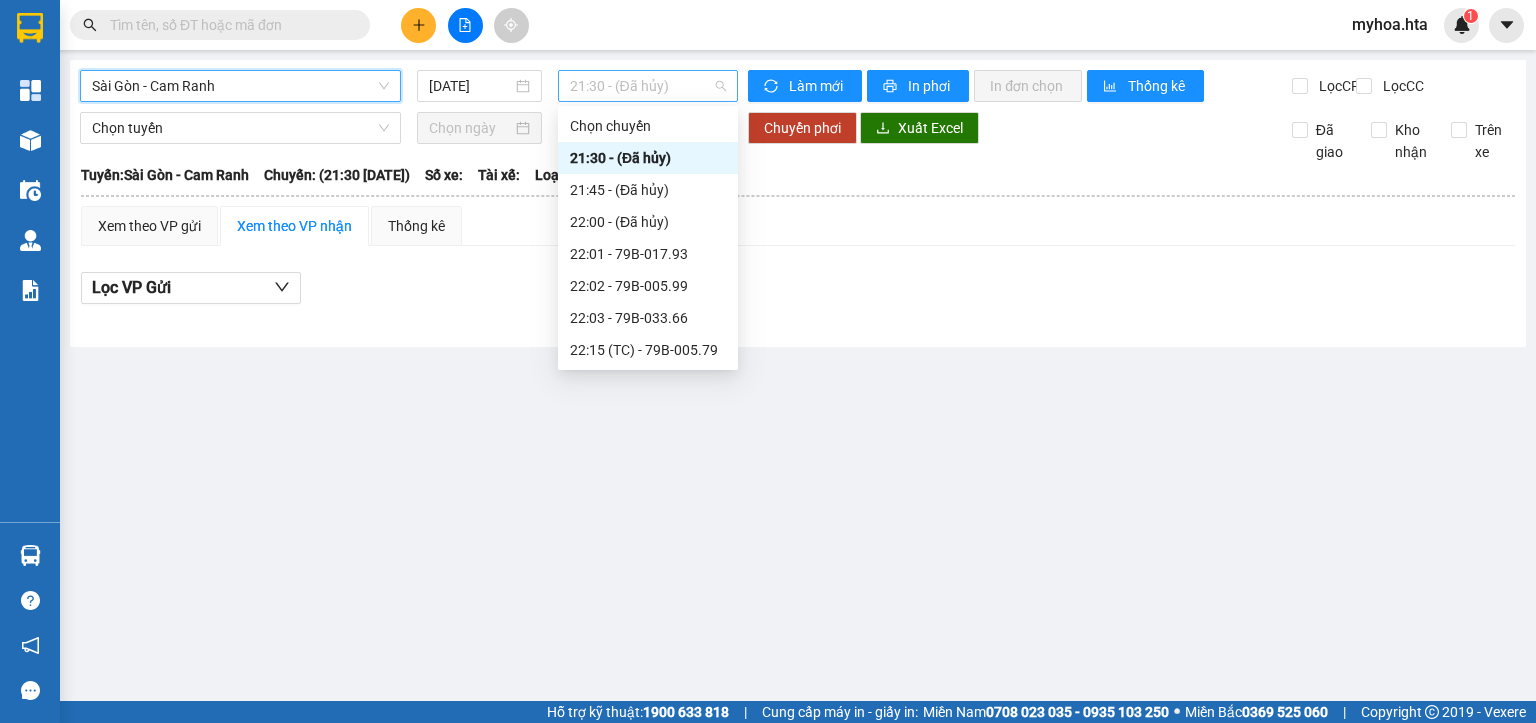click on "21:30     - (Đã hủy)" at bounding box center (648, 86) 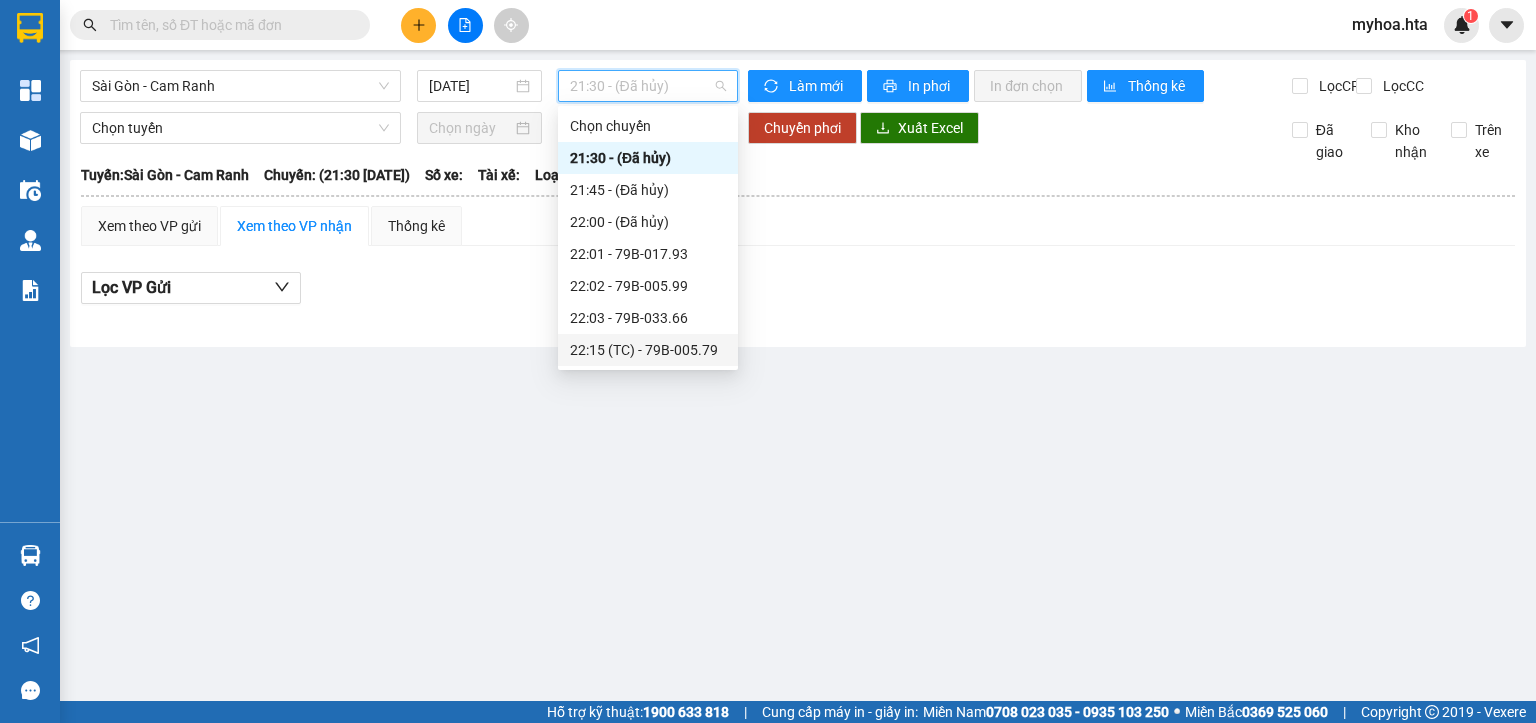 click on "22:15   (TC)   - 79B-005.79" at bounding box center (648, 350) 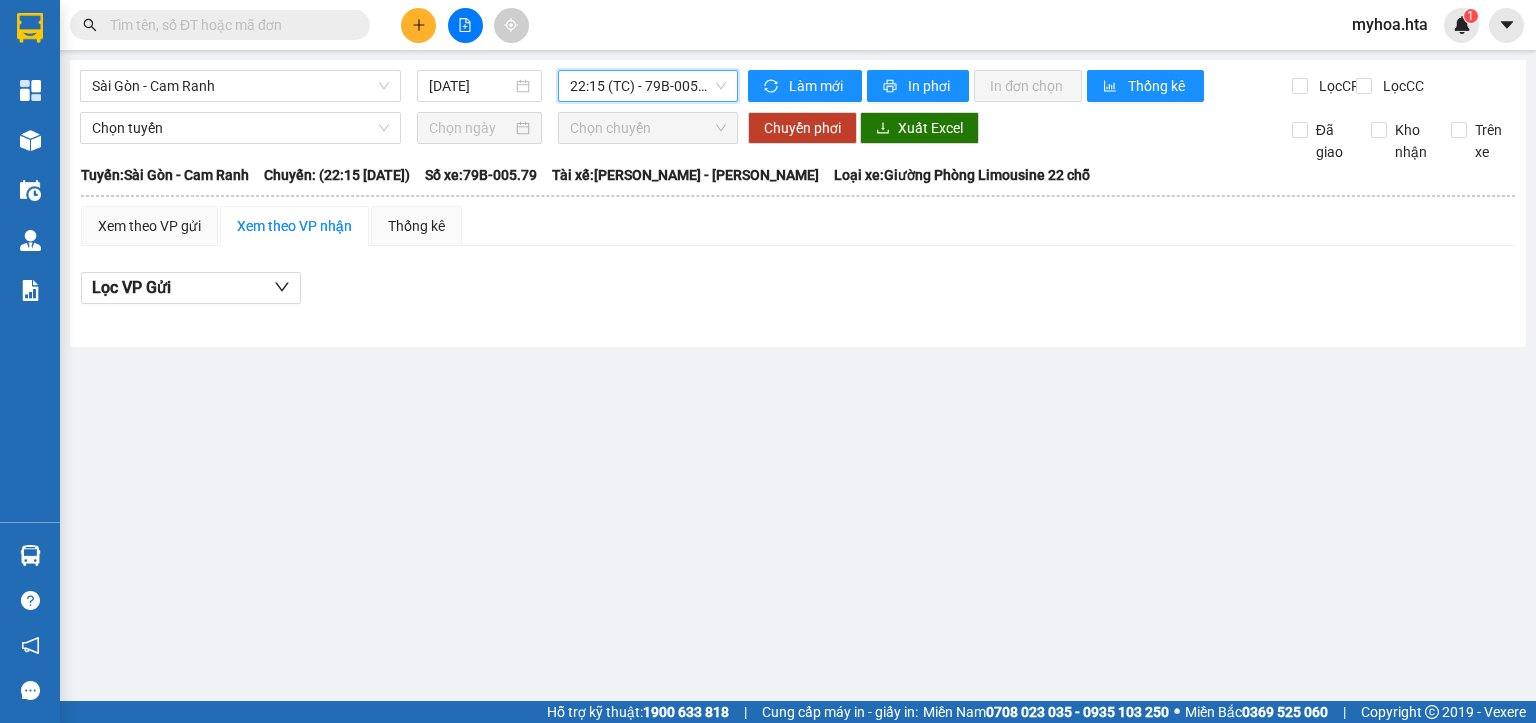 click on "22:15   (TC)   - 79B-005.79" at bounding box center (648, 86) 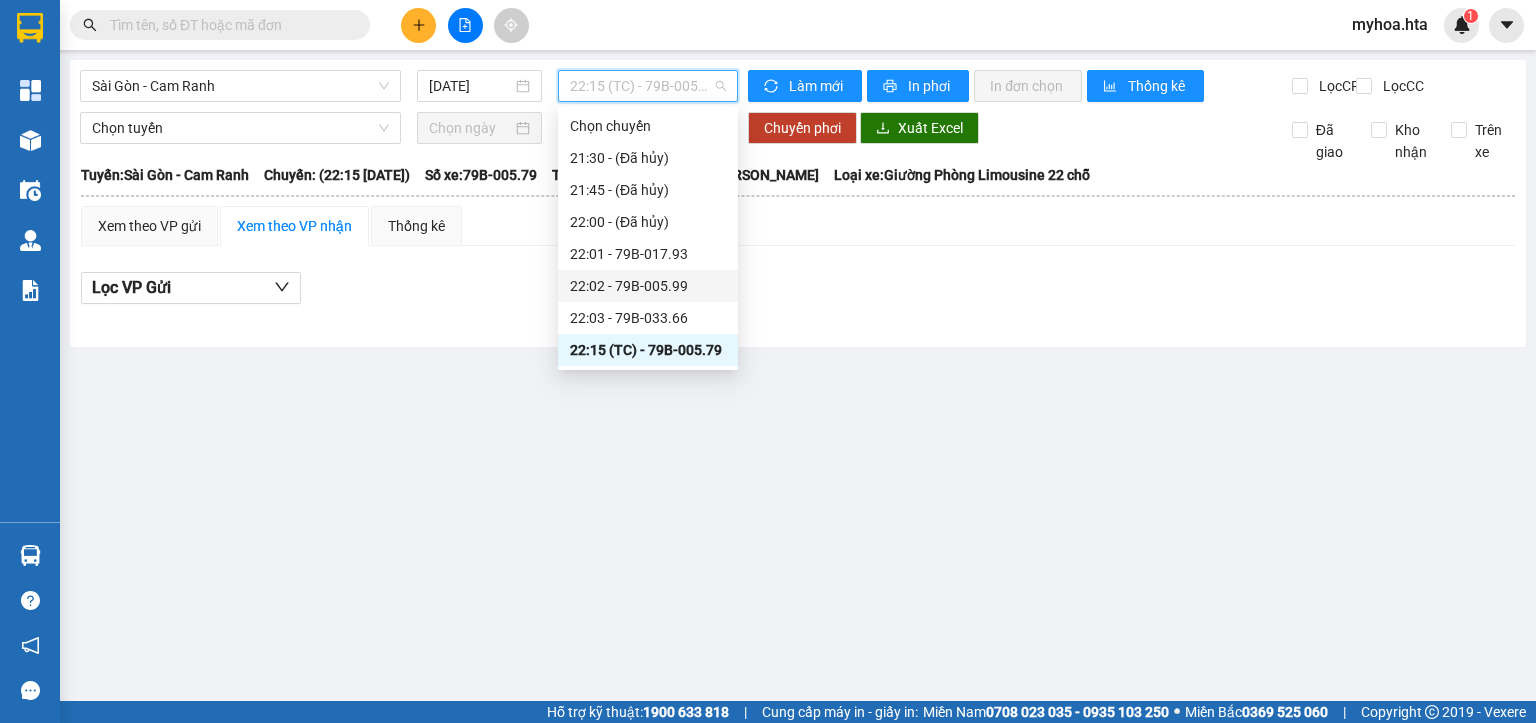 click on "22:02     - 79B-005.99" at bounding box center [648, 286] 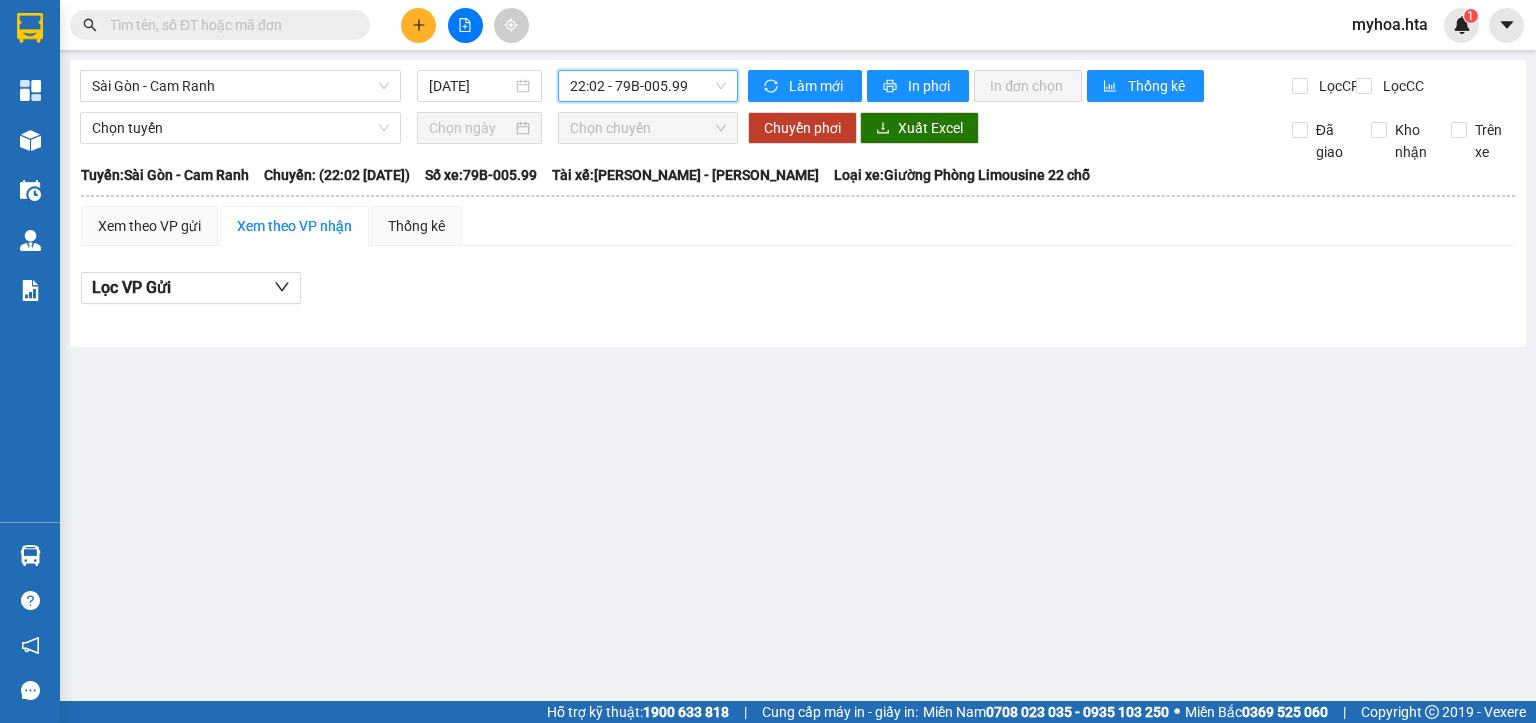 click on "22:02     - 79B-005.99" at bounding box center [648, 86] 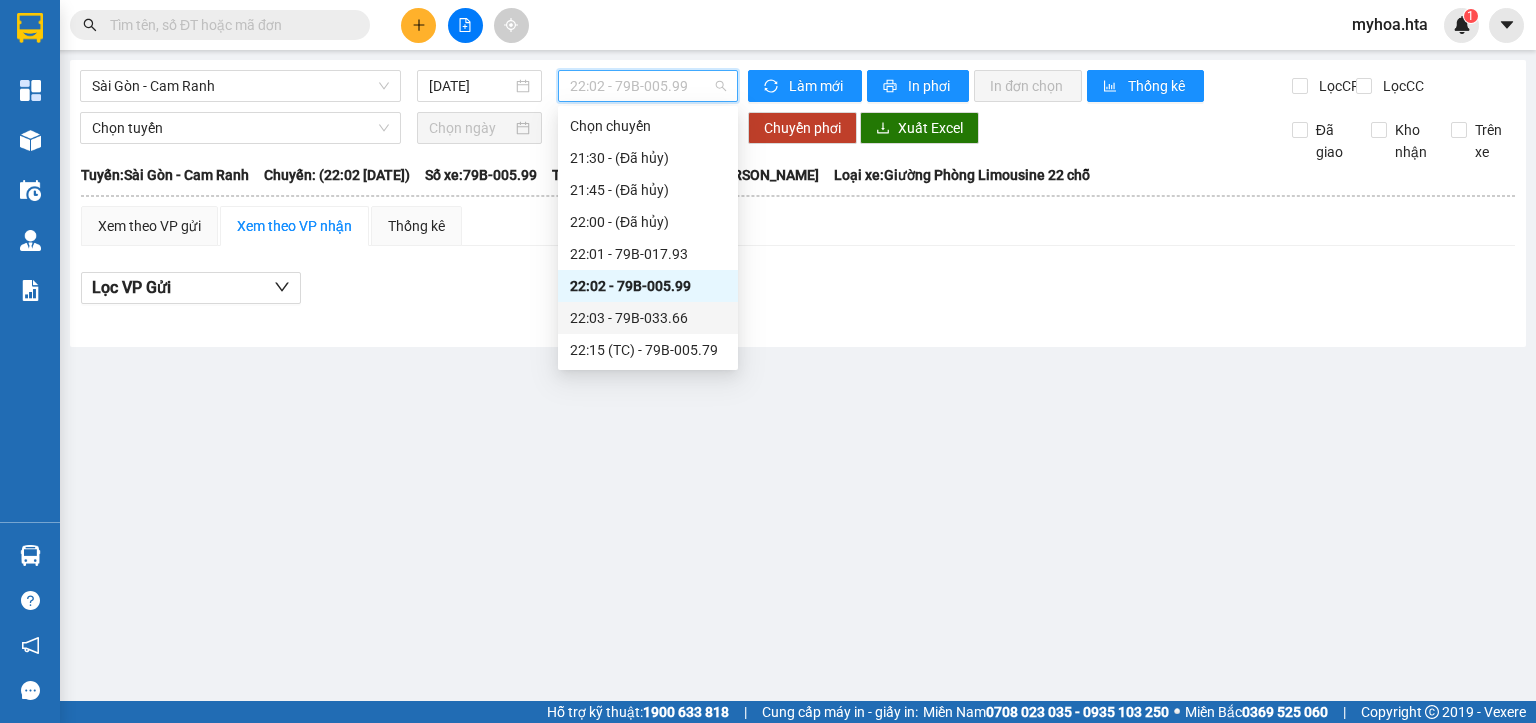 click on "22:03     - 79B-033.66" at bounding box center (648, 318) 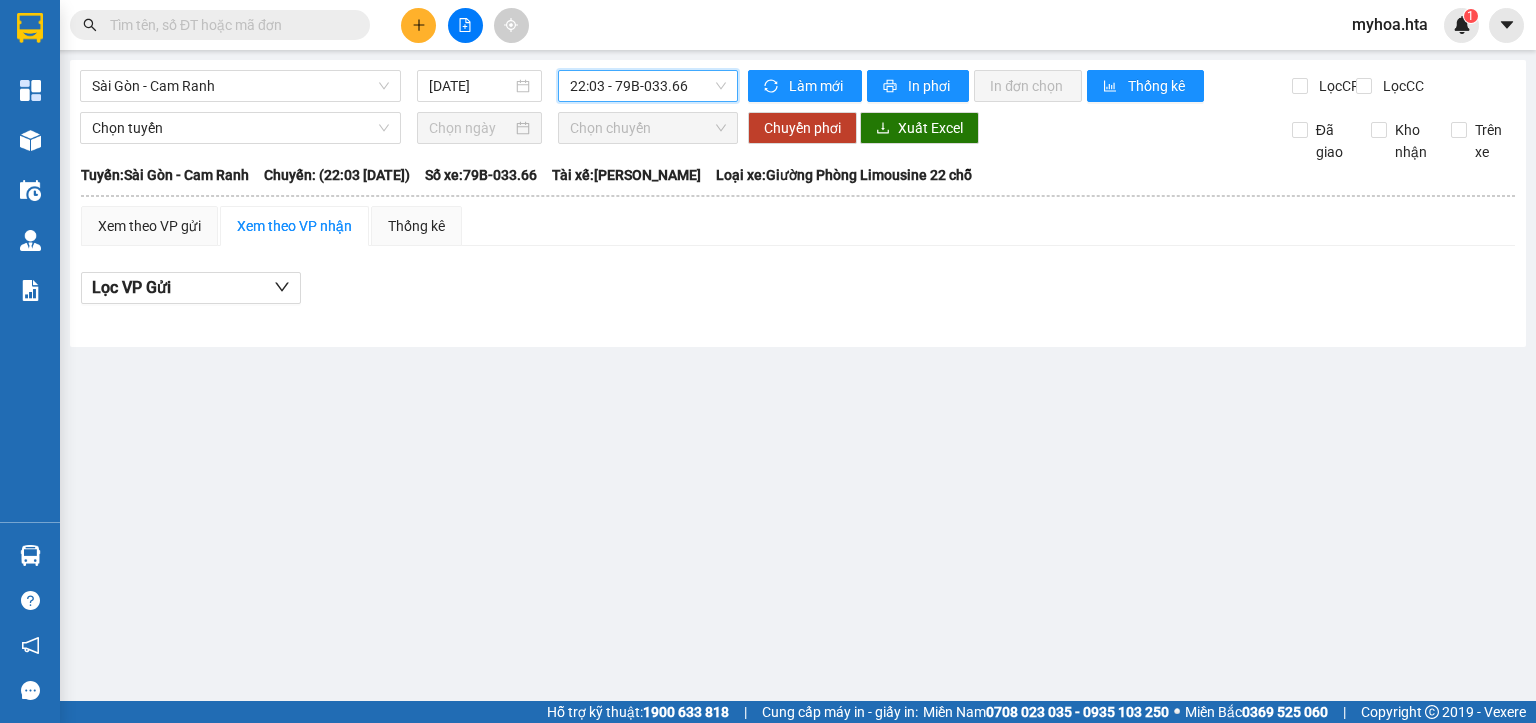 click on "22:03     - 79B-033.66" at bounding box center (648, 86) 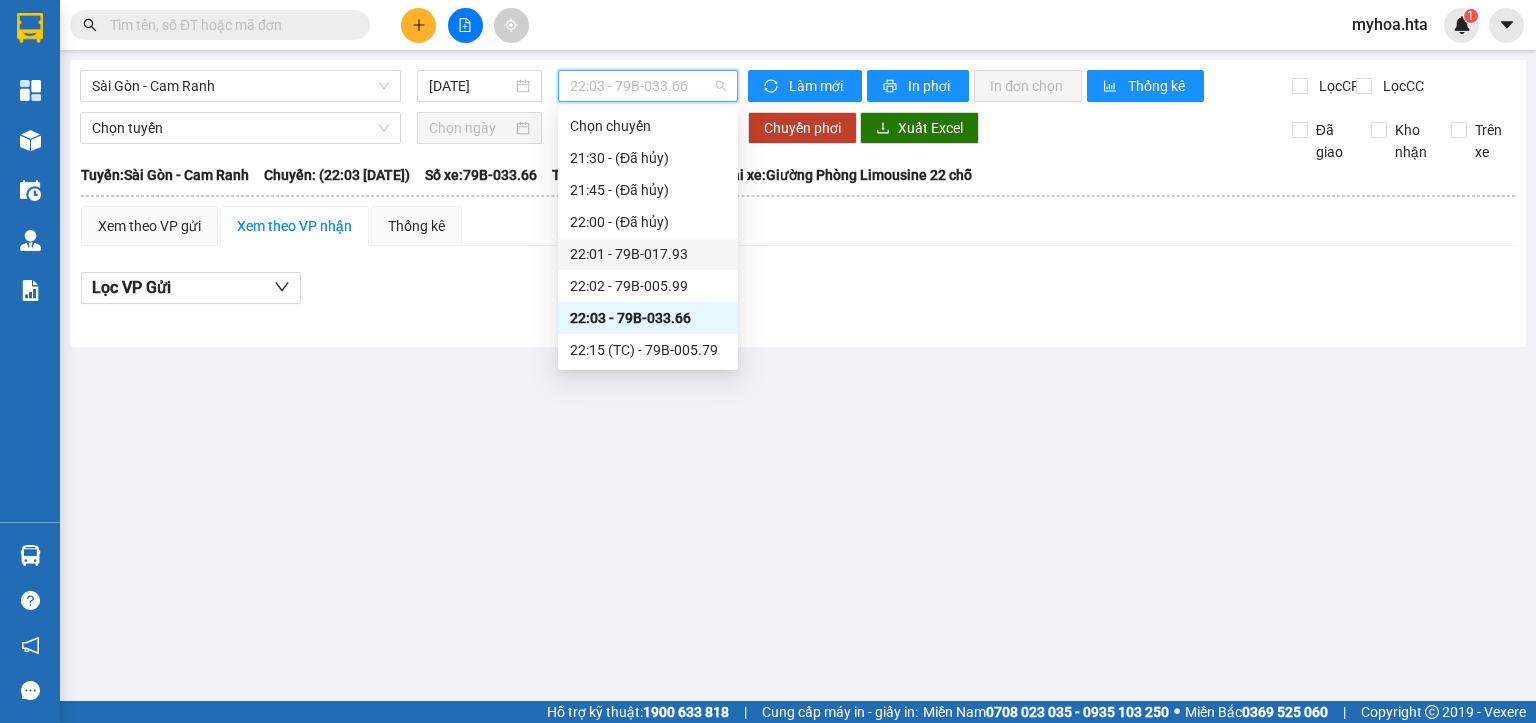 click on "22:01     - 79B-017.93" at bounding box center (648, 254) 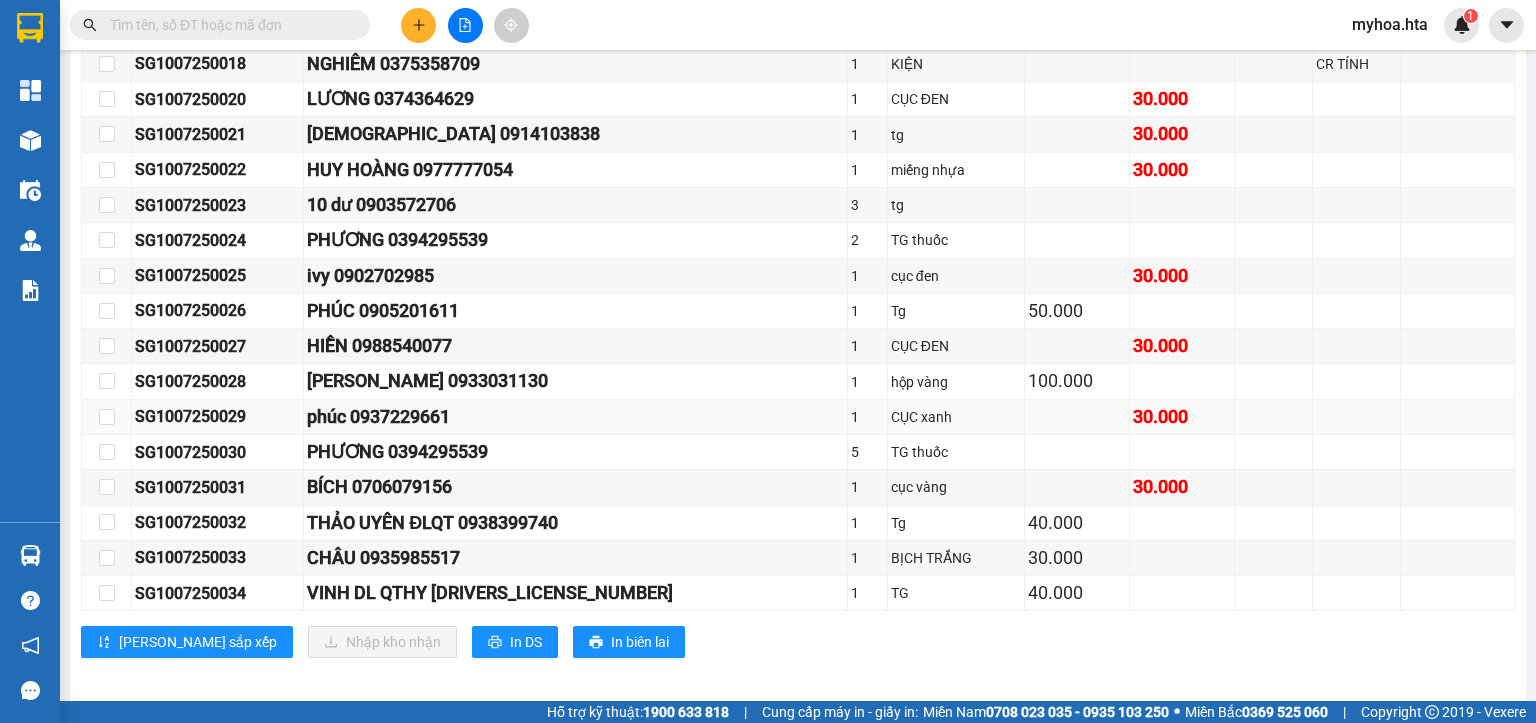 scroll, scrollTop: 1160, scrollLeft: 0, axis: vertical 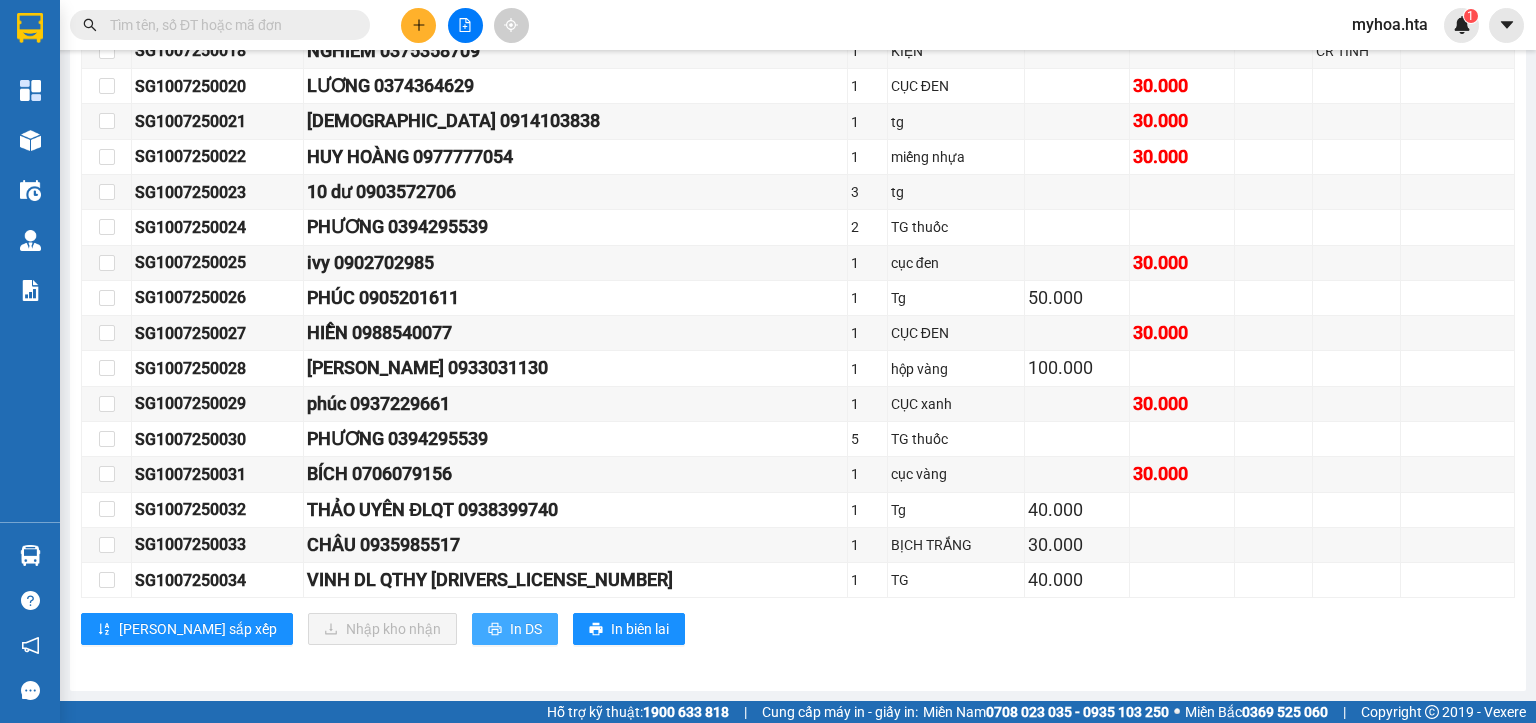 click on "In DS" at bounding box center [526, 629] 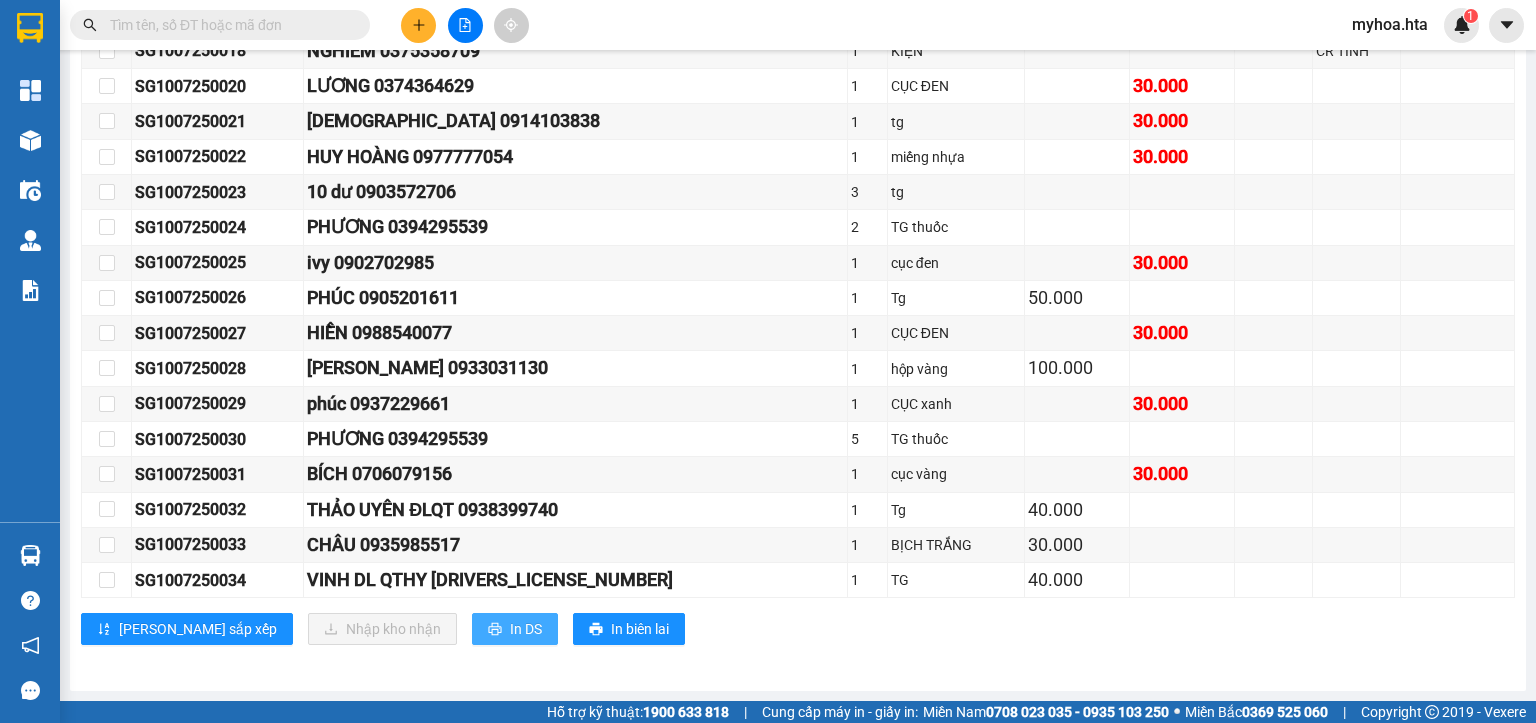 scroll, scrollTop: 0, scrollLeft: 0, axis: both 